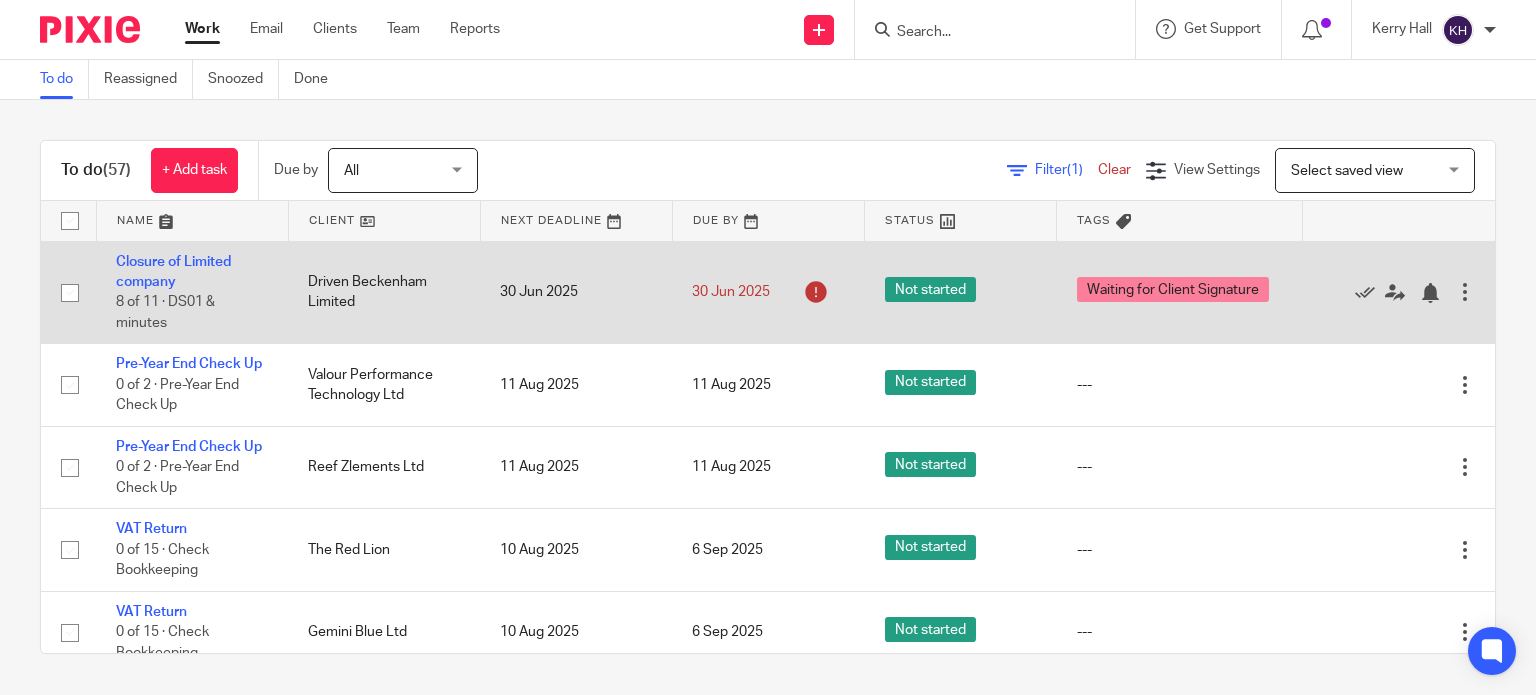 scroll, scrollTop: 0, scrollLeft: 0, axis: both 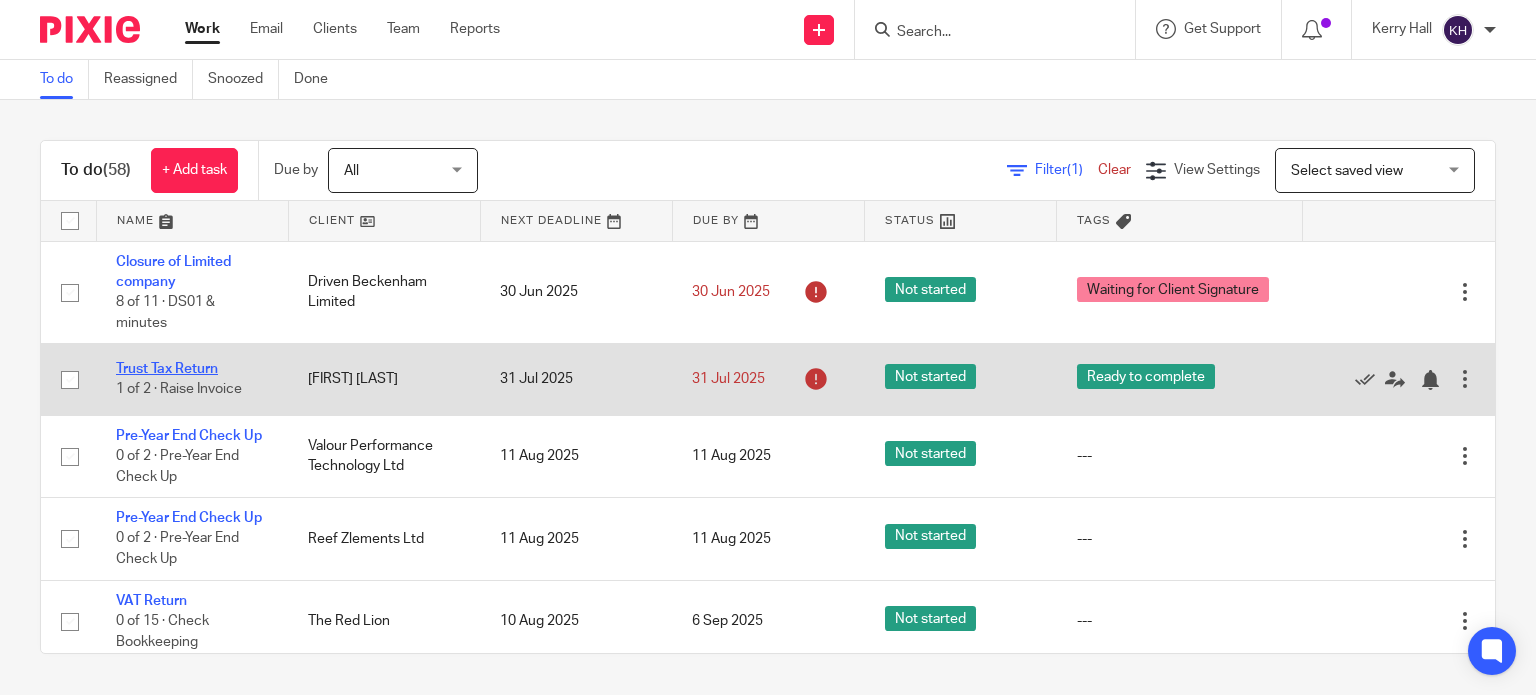 click on "Trust Tax Return" at bounding box center (167, 369) 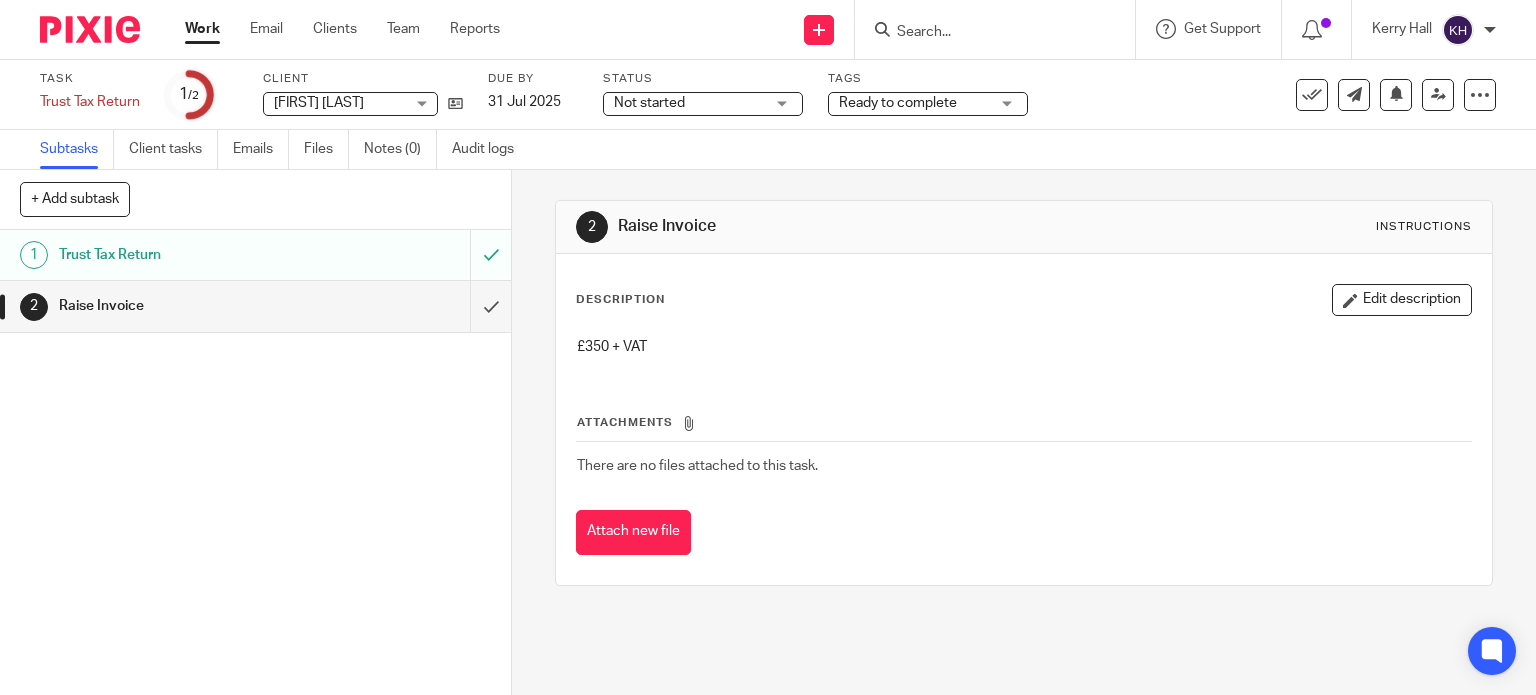 scroll, scrollTop: 0, scrollLeft: 0, axis: both 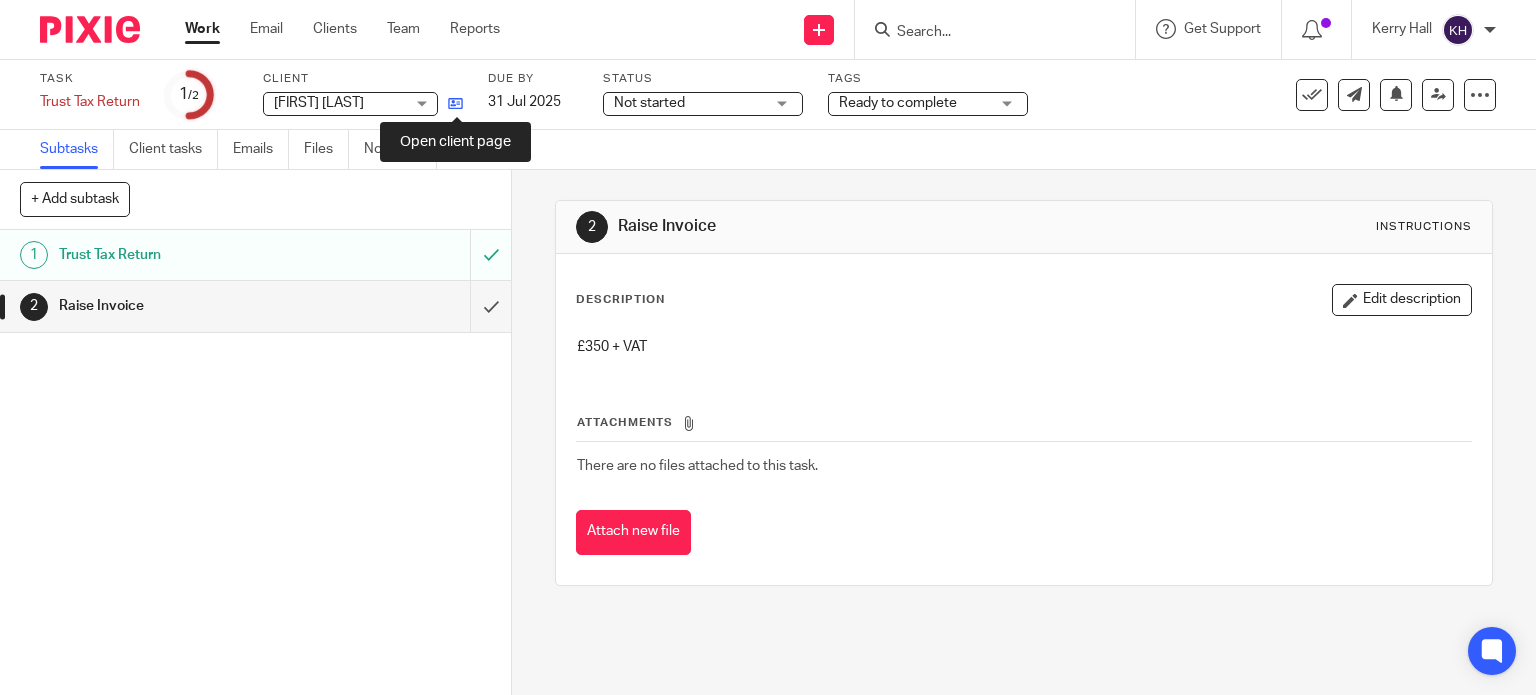 click at bounding box center [455, 103] 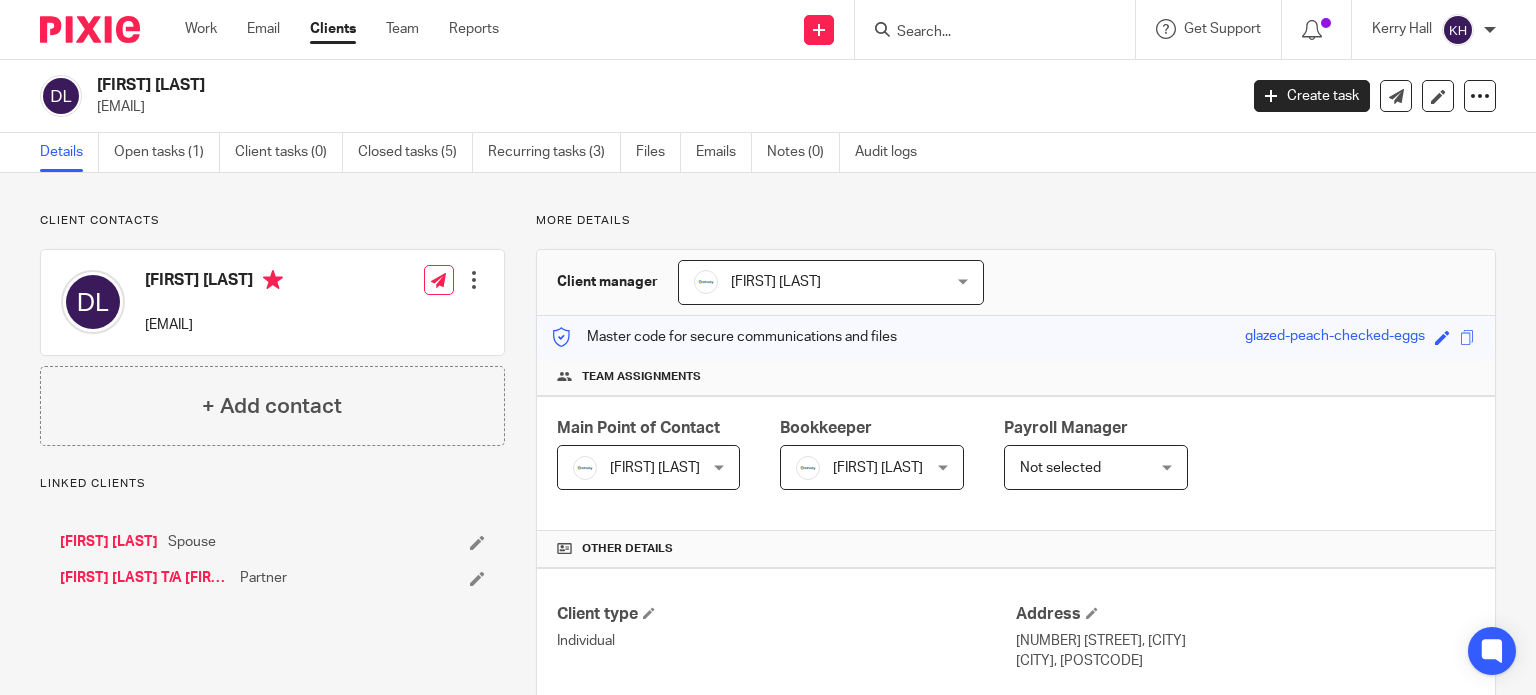 scroll, scrollTop: 0, scrollLeft: 0, axis: both 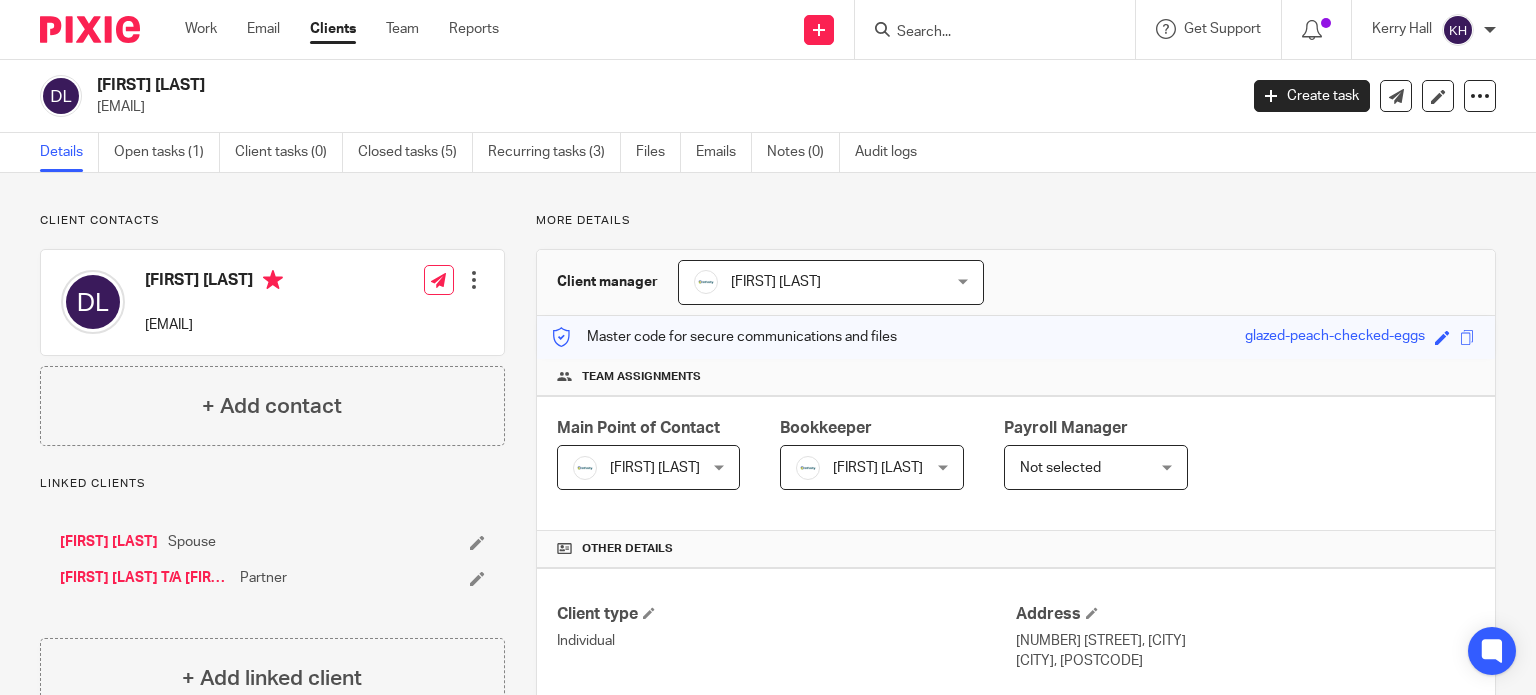 drag, startPoint x: 272, startPoint y: 326, endPoint x: 132, endPoint y: 335, distance: 140.28899 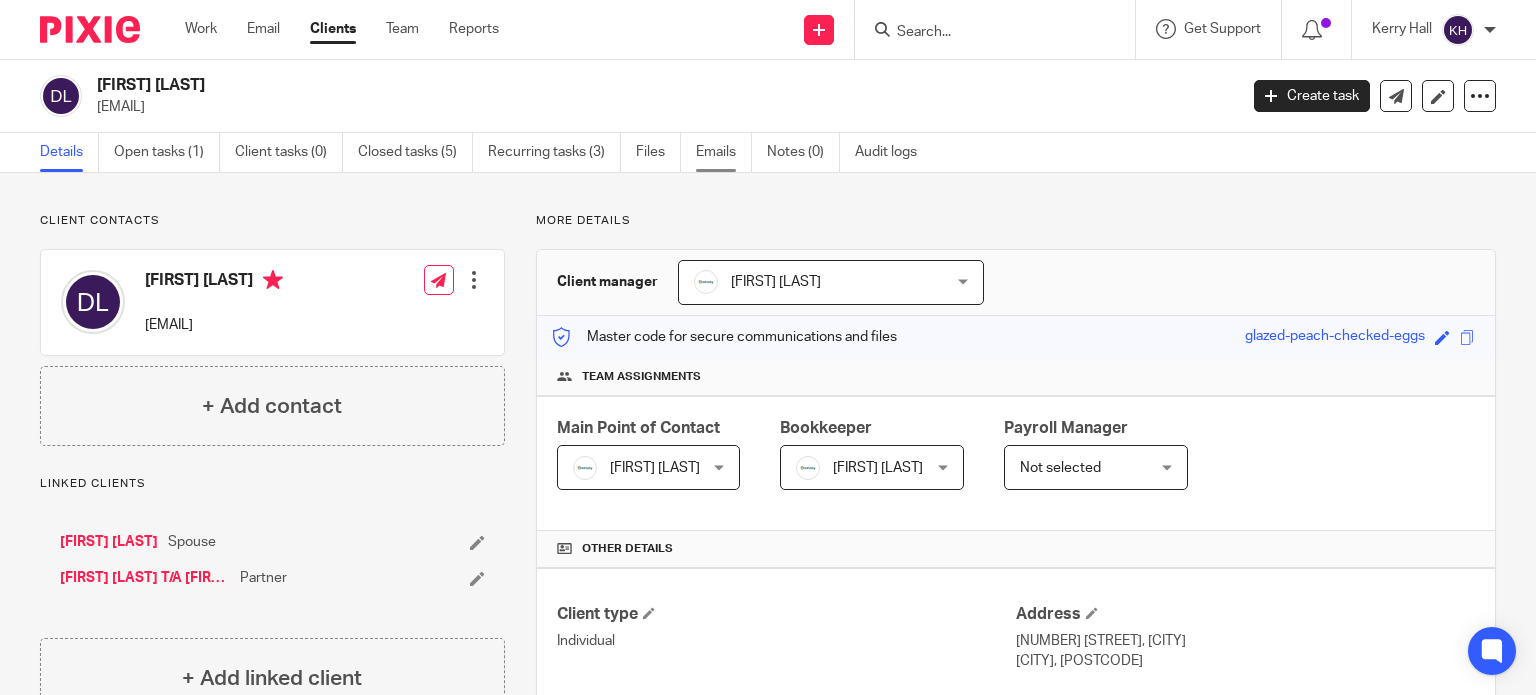 click on "Emails" at bounding box center (724, 152) 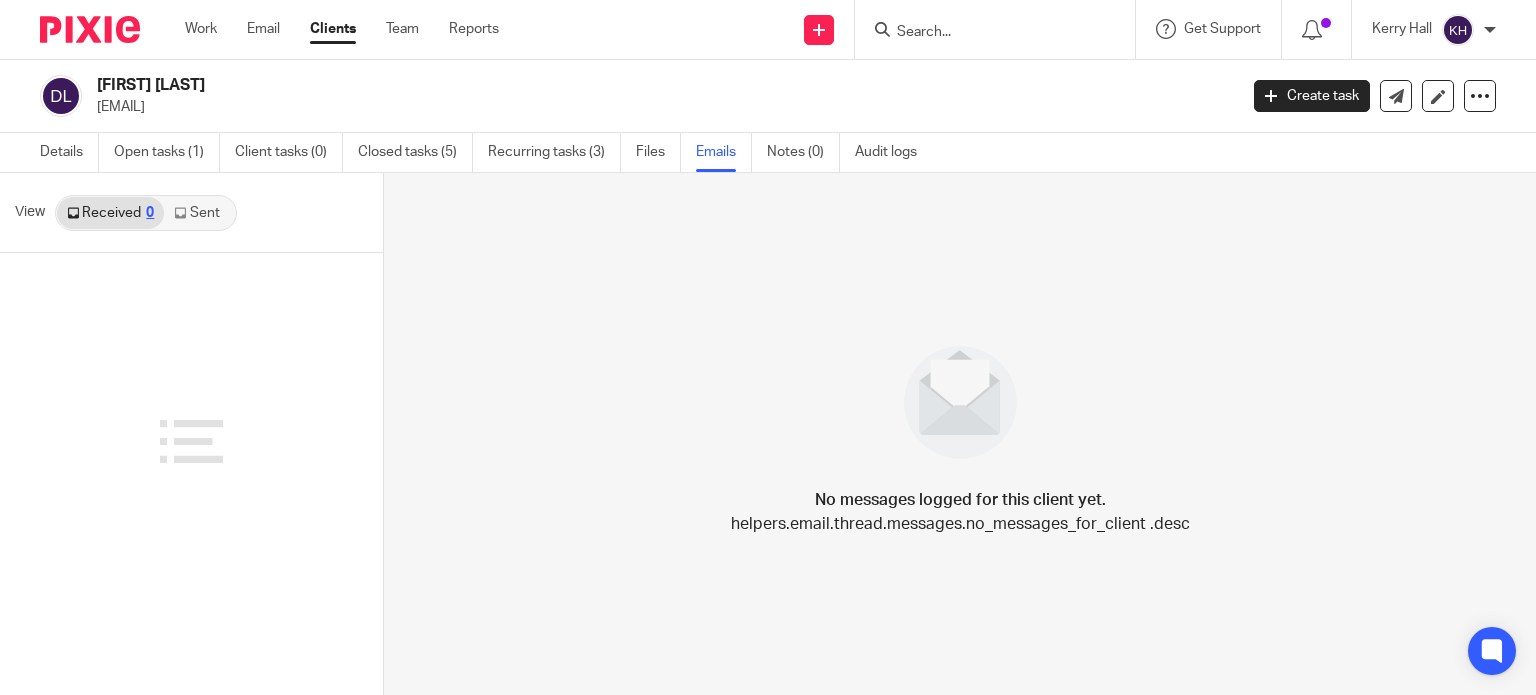 scroll, scrollTop: 0, scrollLeft: 0, axis: both 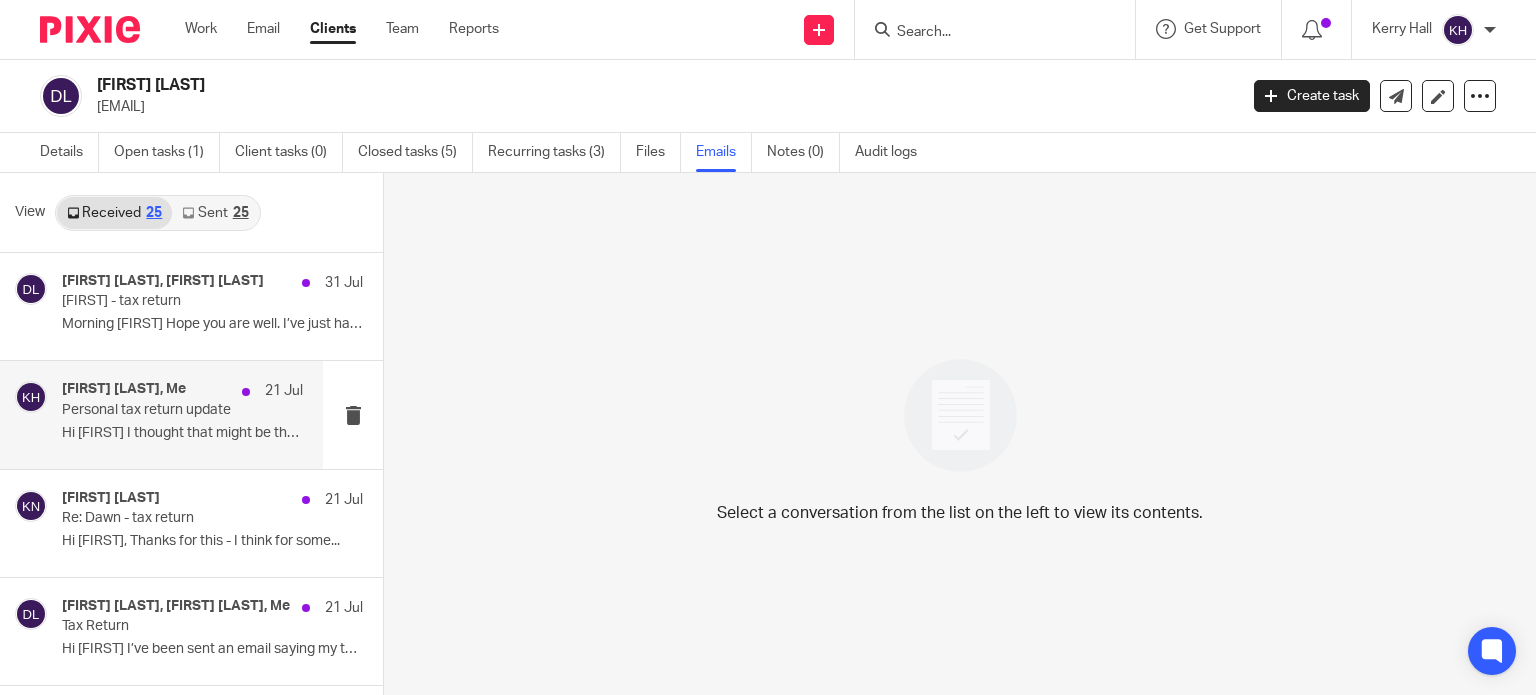 click on "Personal tax return update" at bounding box center (158, 410) 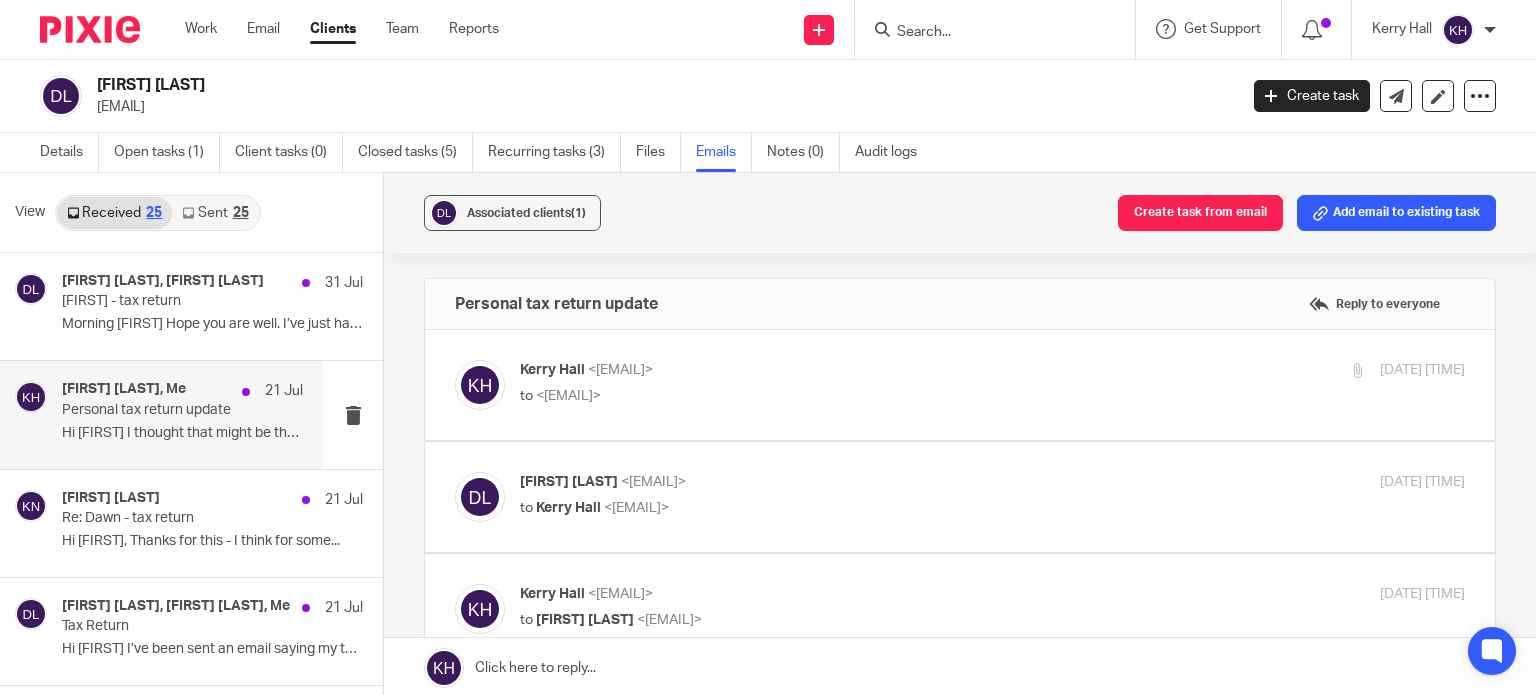 scroll, scrollTop: 0, scrollLeft: 0, axis: both 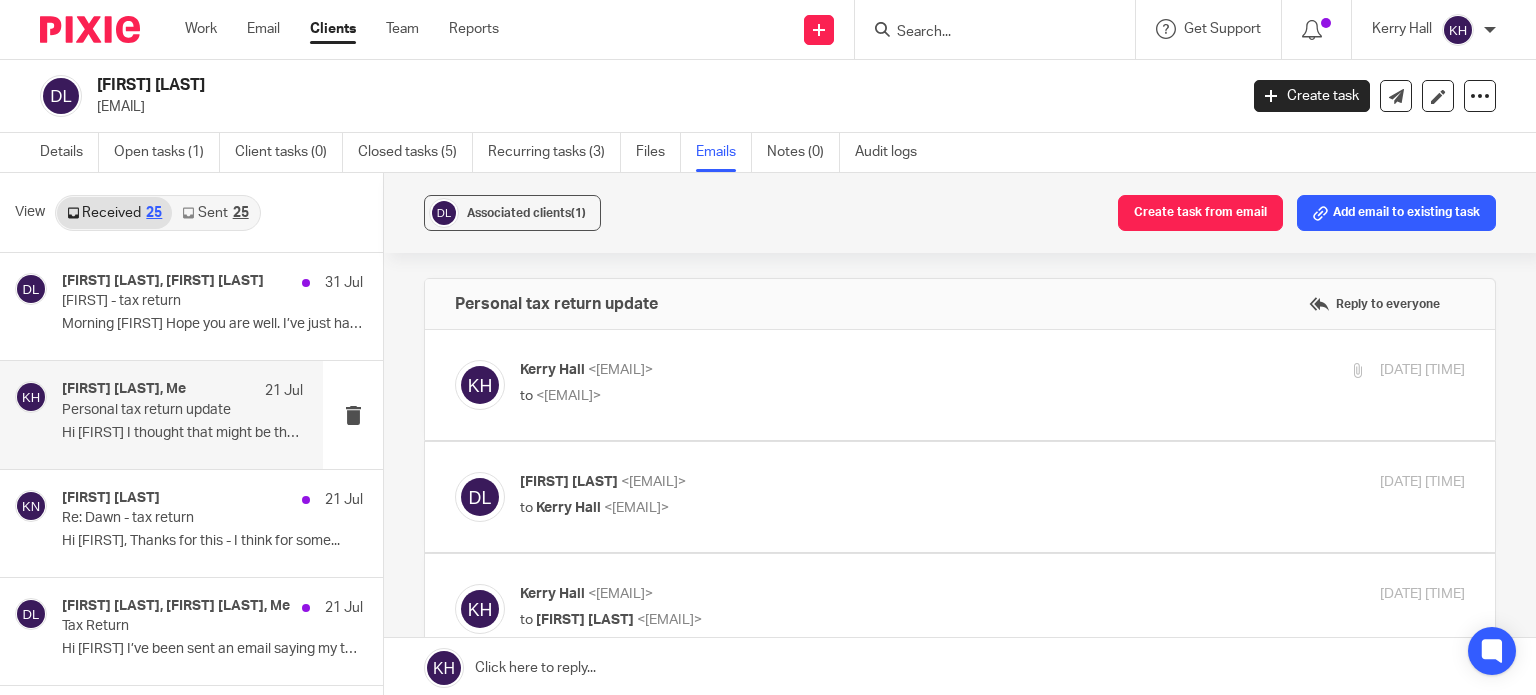 click on "[FIRST] [LAST]
<[EMAIL]>" at bounding box center [835, 370] 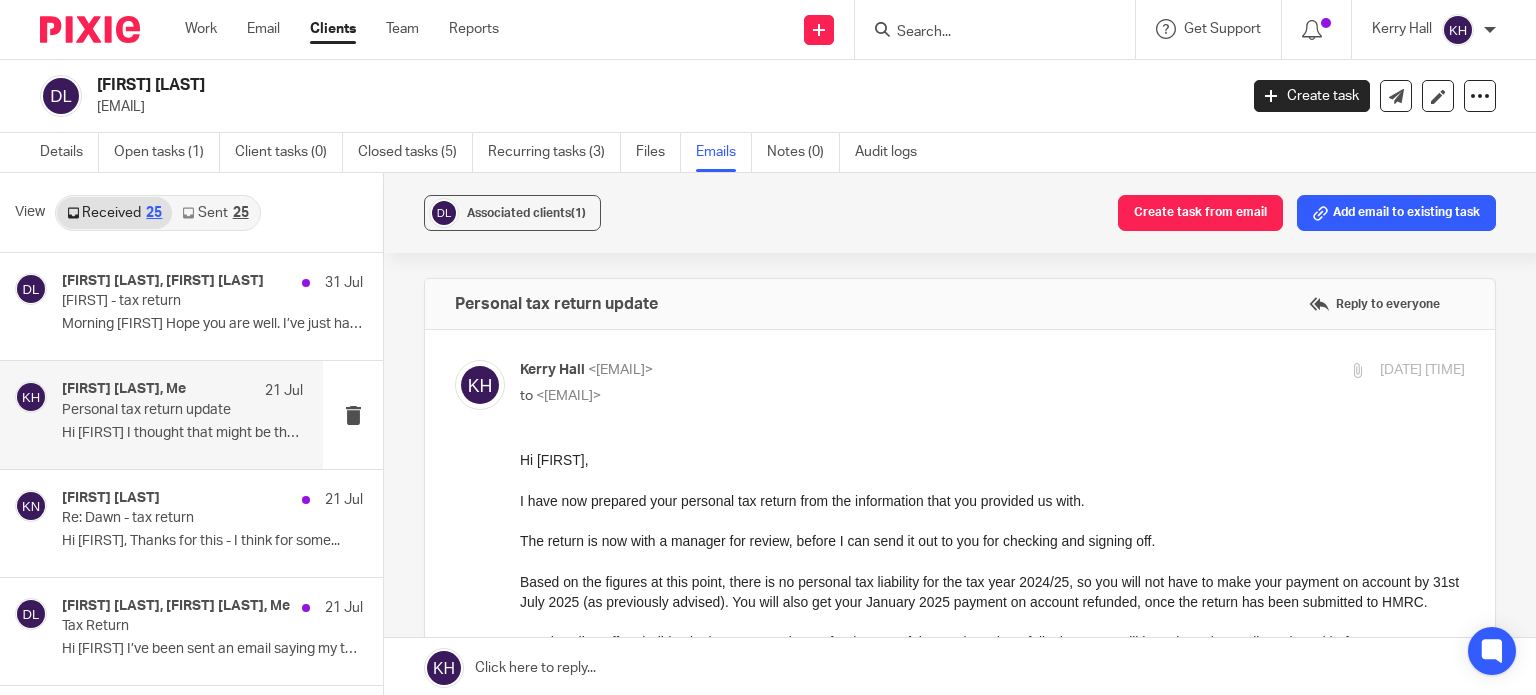 scroll, scrollTop: 0, scrollLeft: 0, axis: both 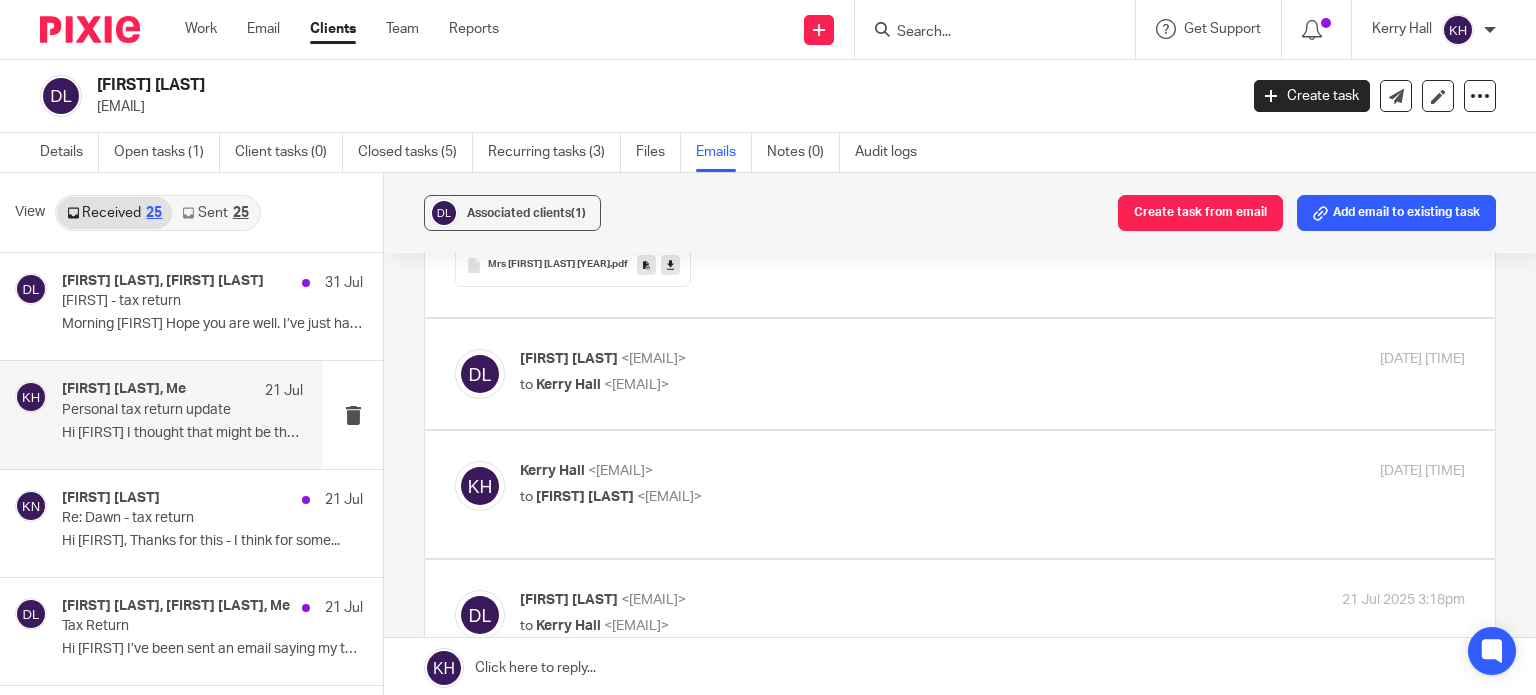 click on "to
[FIRST] [LAST]
<[EMAIL]>" at bounding box center (835, 385) 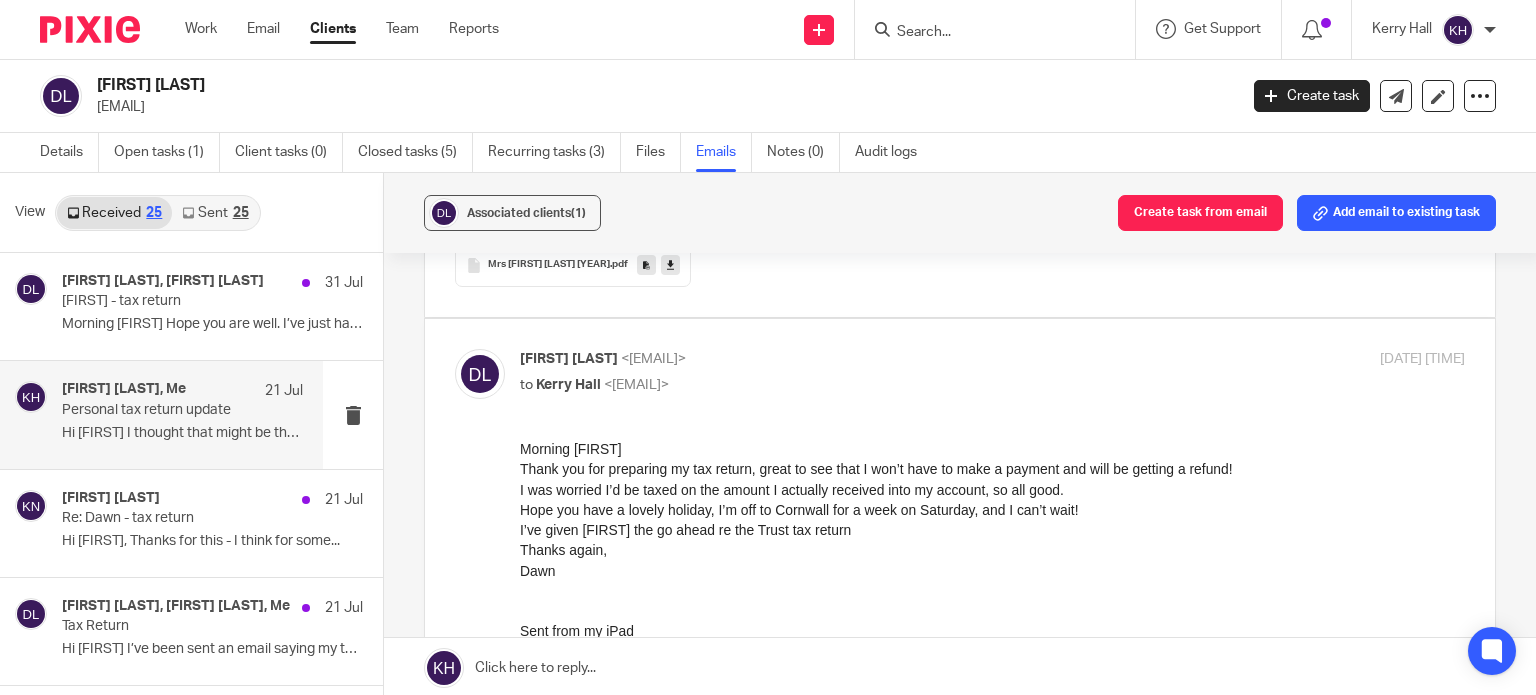 scroll, scrollTop: 0, scrollLeft: 0, axis: both 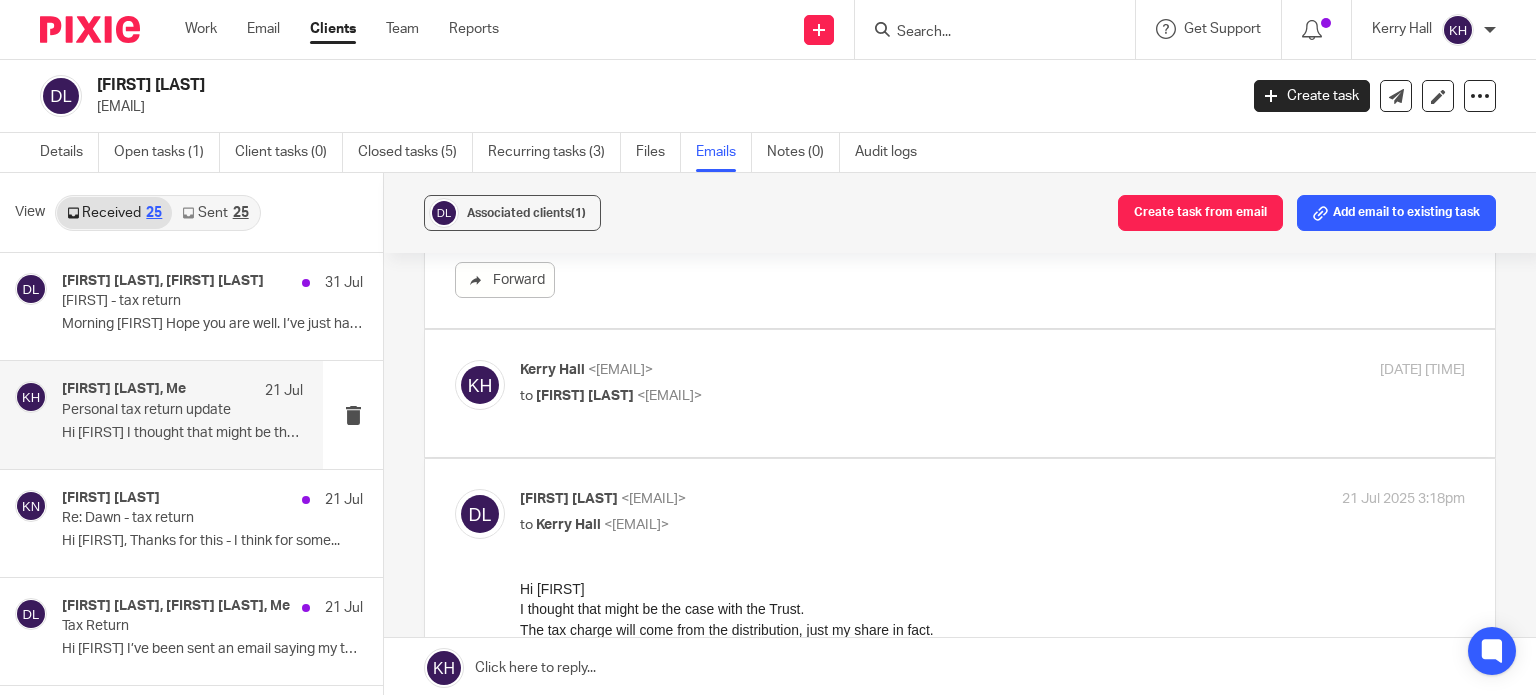 click on "[FIRST] [LAST]
<[EMAIL]>" at bounding box center [835, 370] 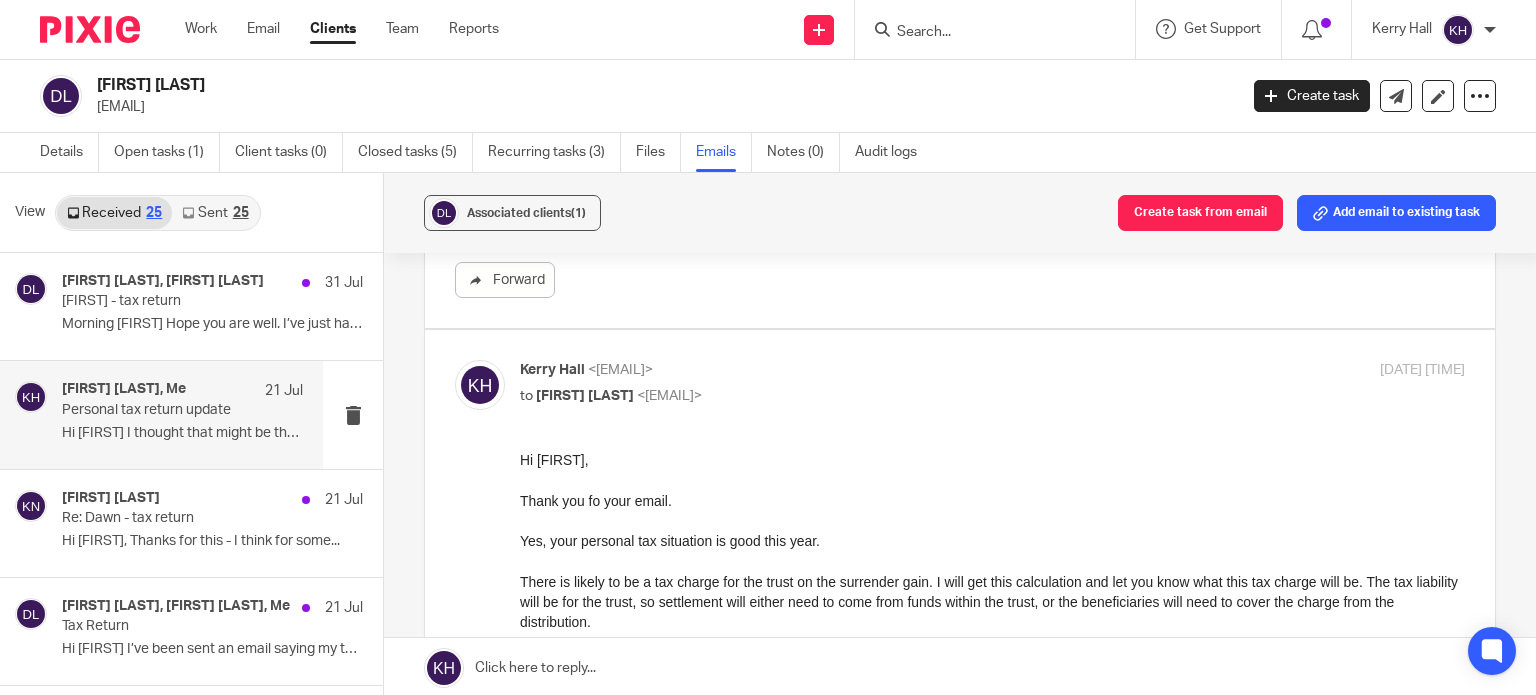 scroll, scrollTop: 0, scrollLeft: 0, axis: both 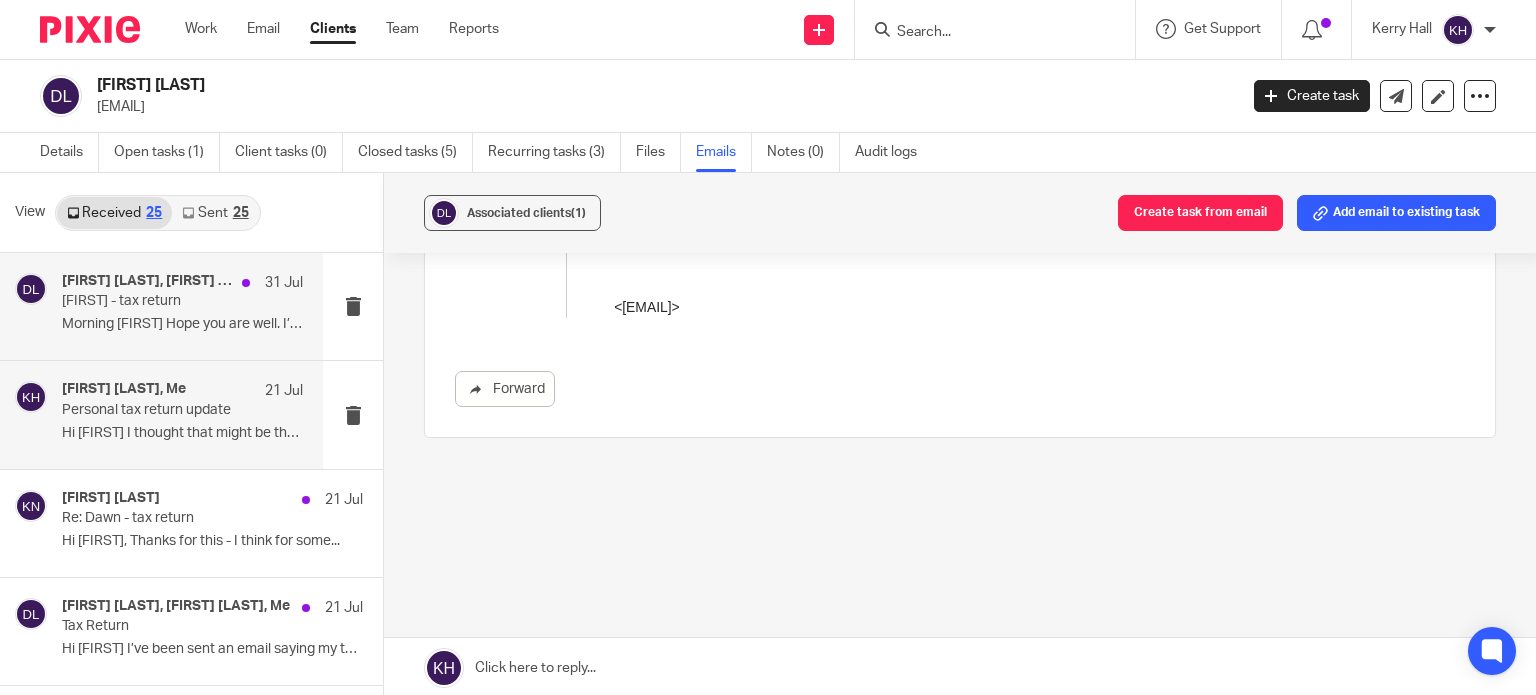 click on "[FIRST] [LAST], [FIRST] [LAST]" at bounding box center [147, 281] 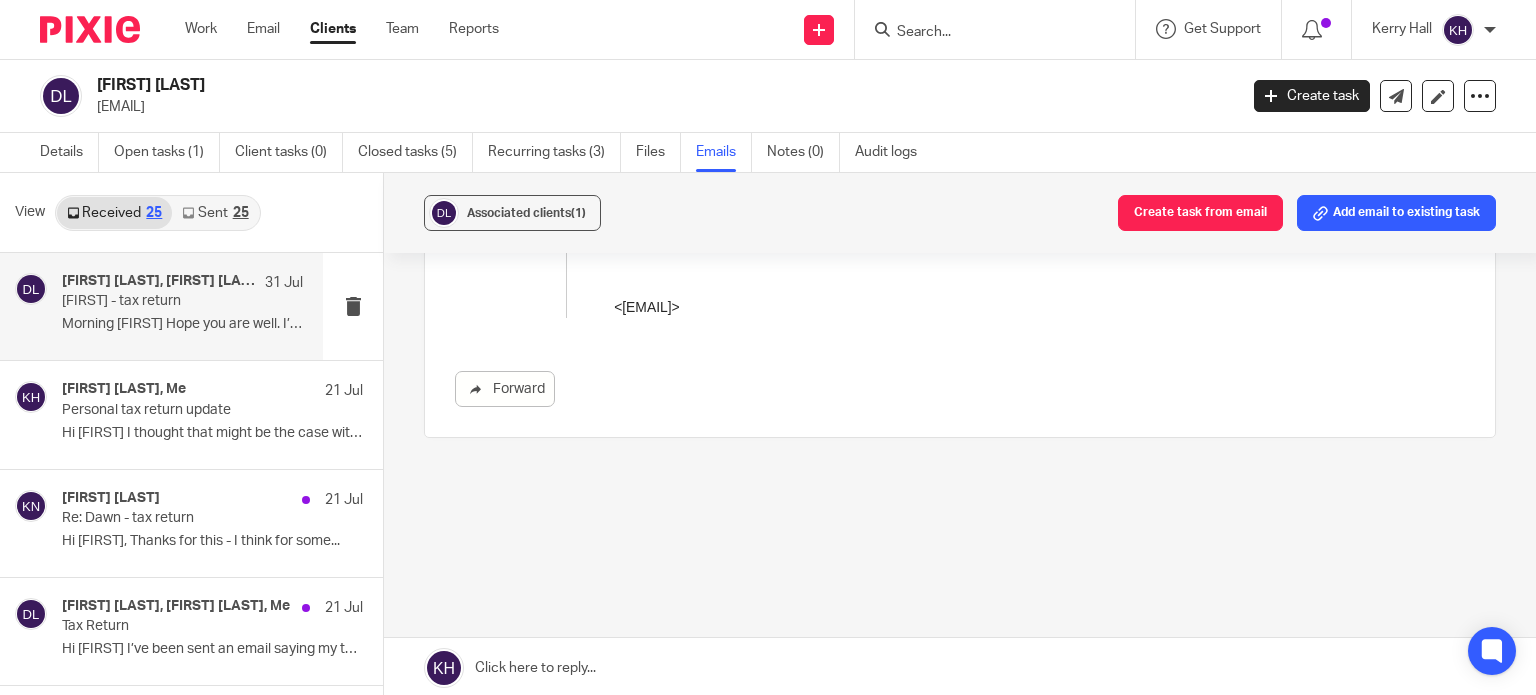 scroll, scrollTop: 0, scrollLeft: 0, axis: both 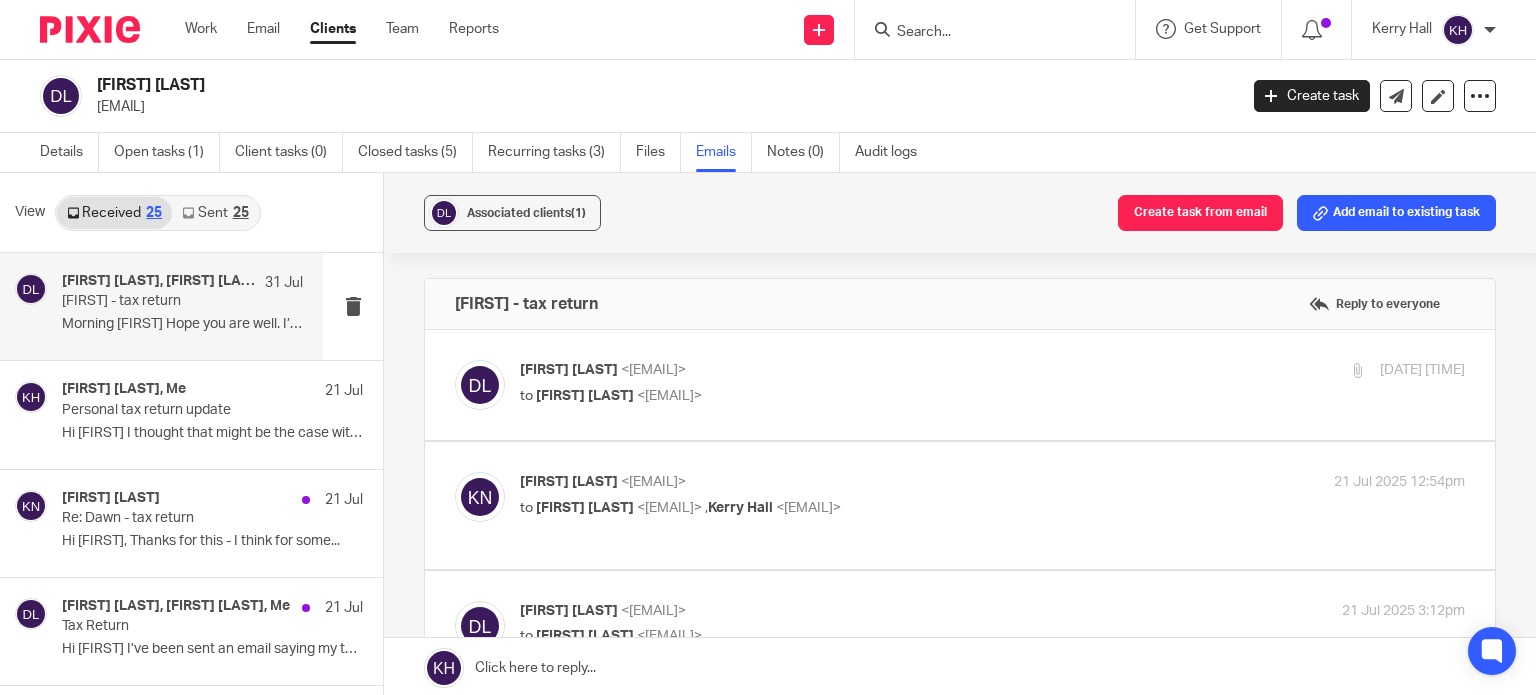 click at bounding box center (960, 385) 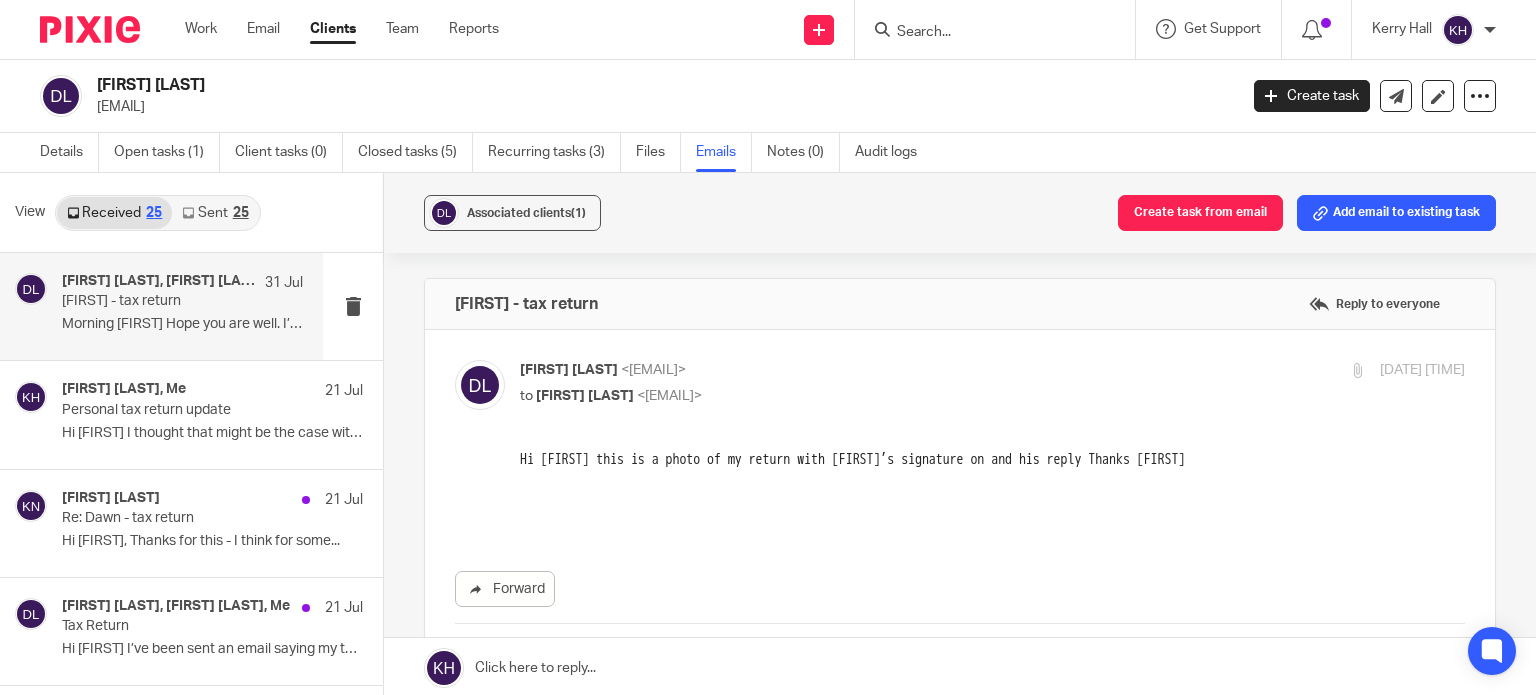 scroll, scrollTop: 0, scrollLeft: 0, axis: both 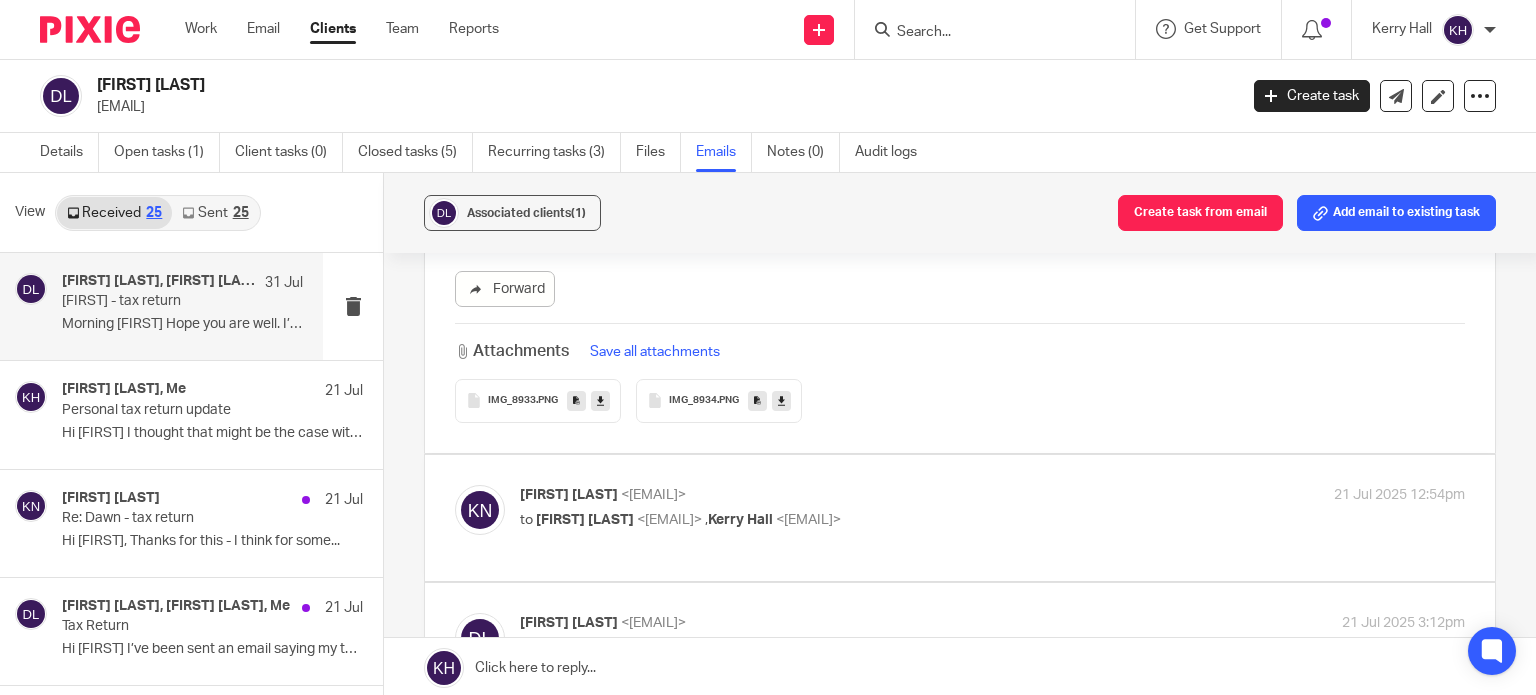 click on "<[EMAIL]>" at bounding box center [653, 495] 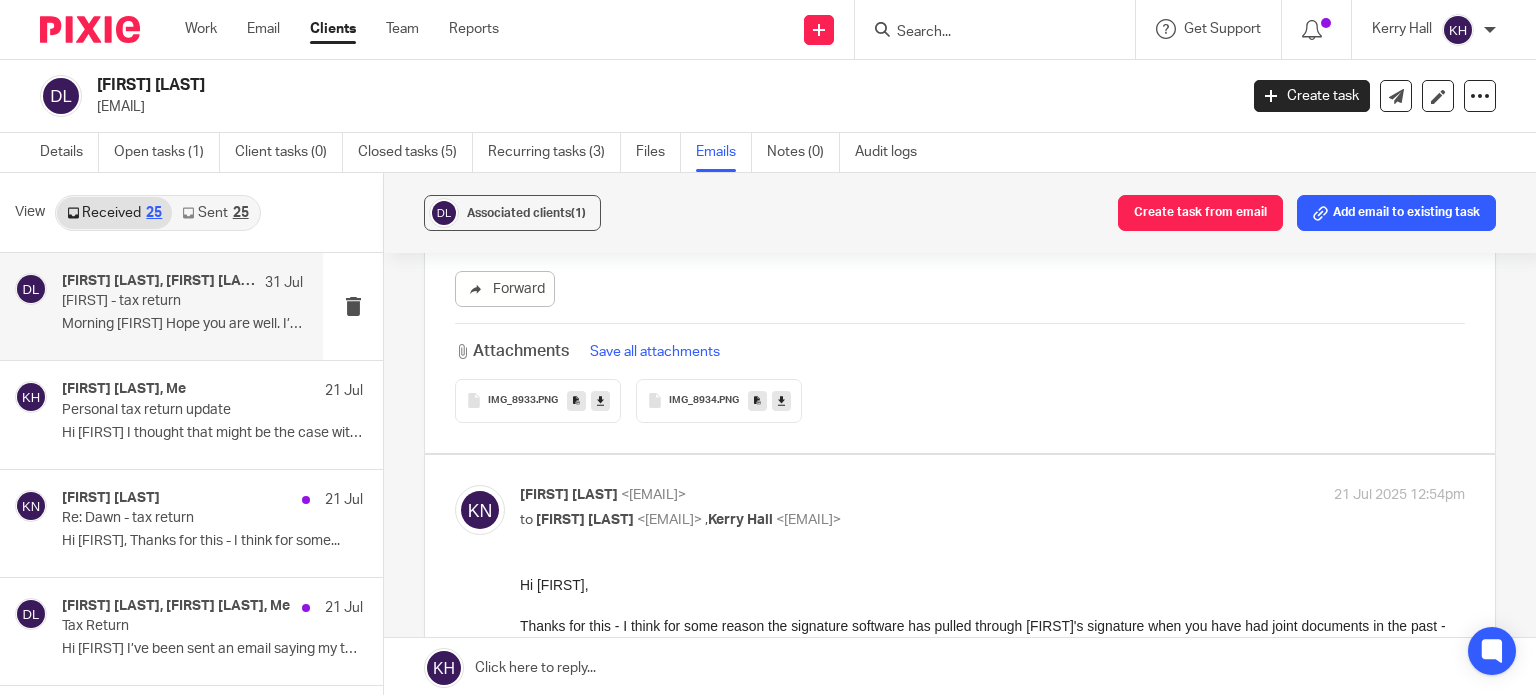 scroll, scrollTop: 0, scrollLeft: 0, axis: both 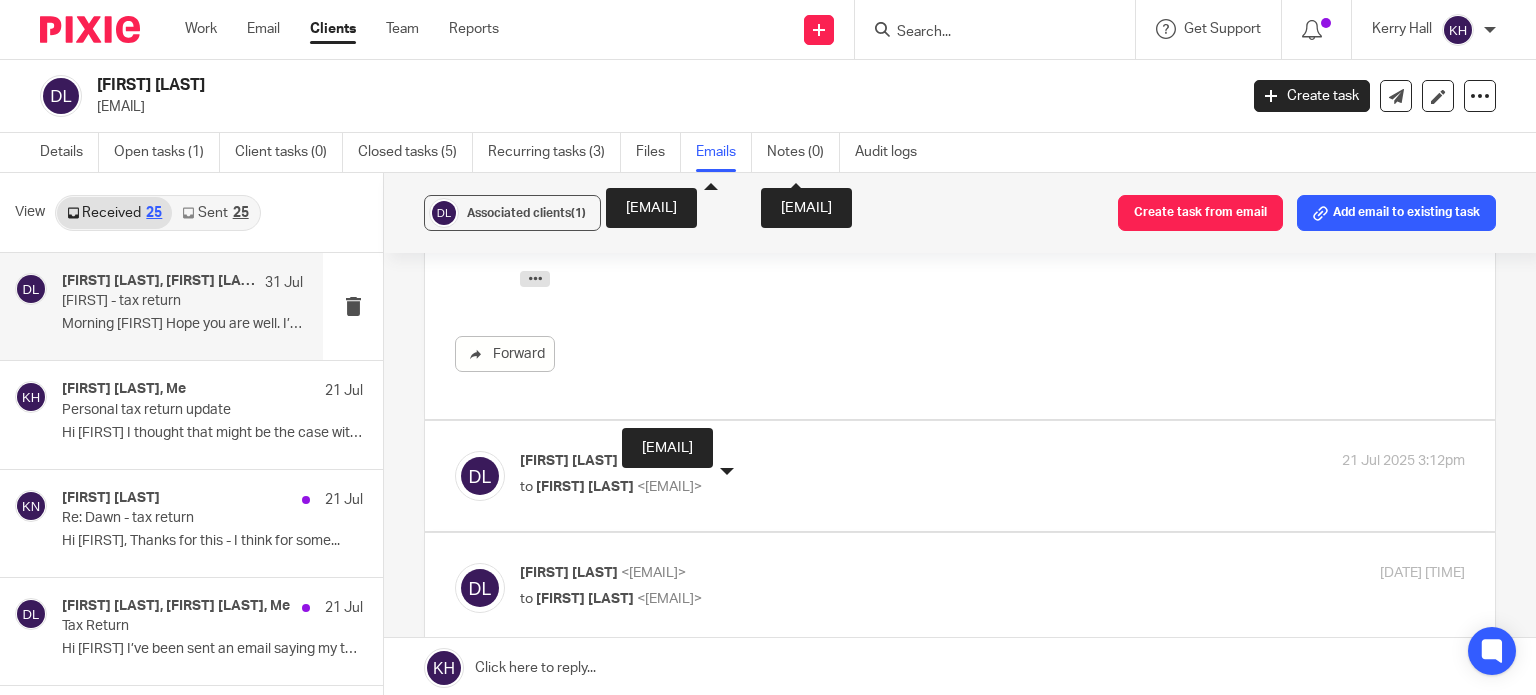 click on "[FIRST] [LAST]
<[EMAIL]>   to
[FIRST] [LAST]
<[EMAIL]>       21 Jul 2025 3:12pm
Forward" at bounding box center [960, 476] 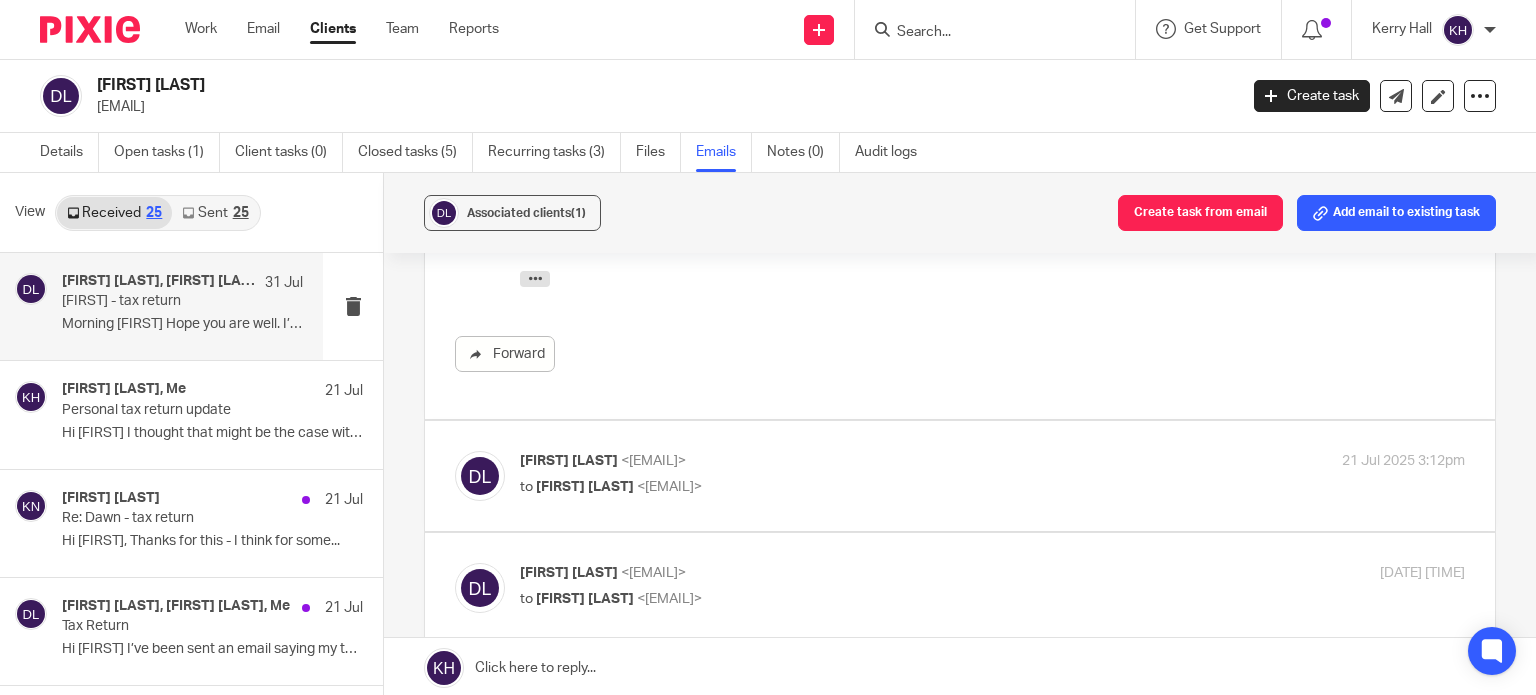 click on "<[EMAIL]>" at bounding box center [669, 487] 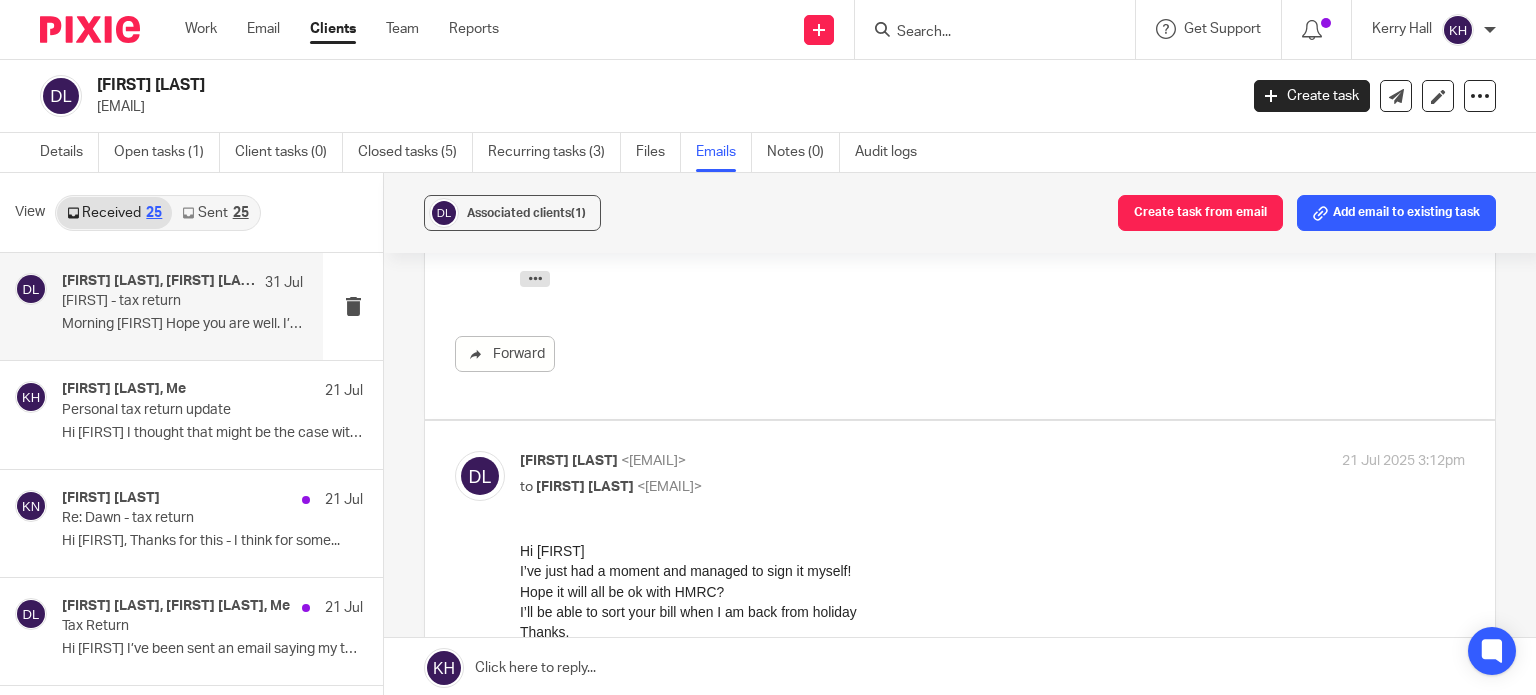 scroll, scrollTop: 0, scrollLeft: 0, axis: both 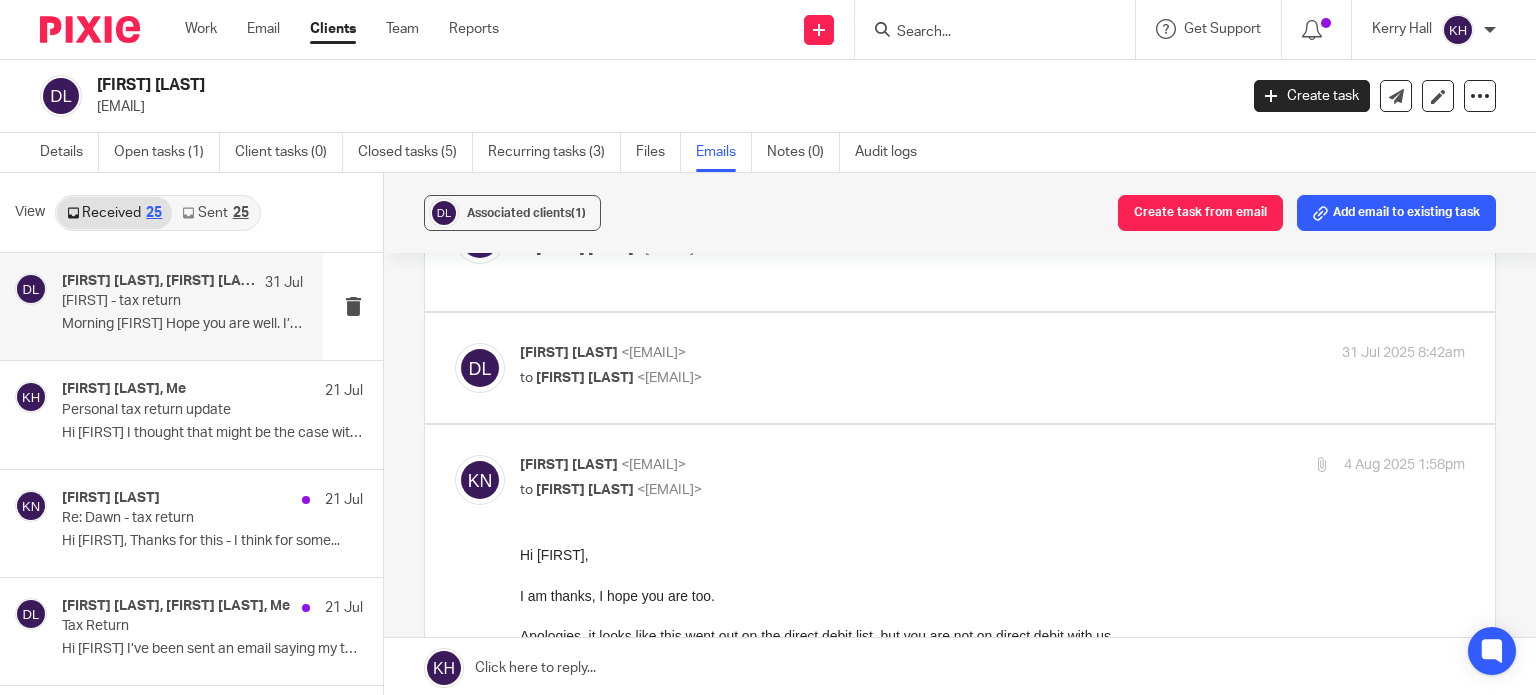 click on "to
[FIRST] [LAST]
<[EMAIL]>" at bounding box center (835, 378) 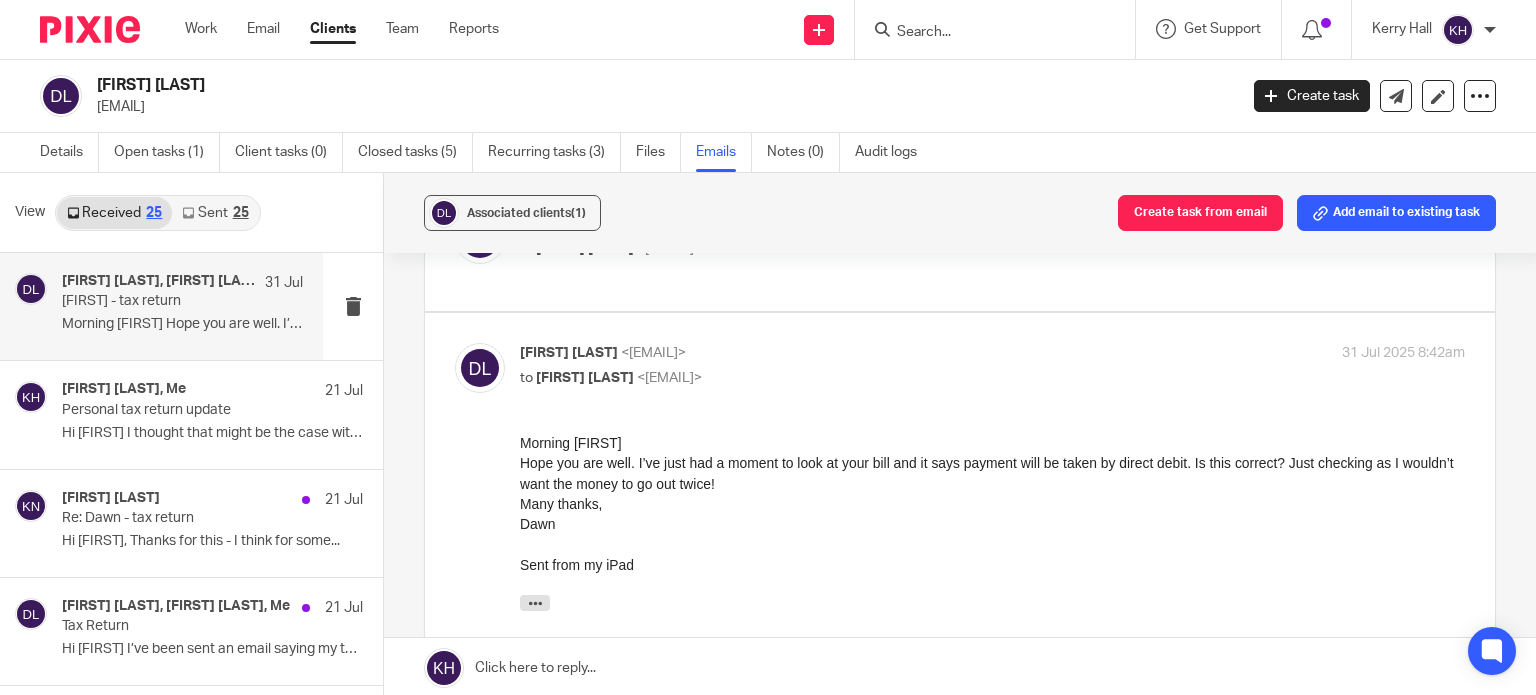 scroll, scrollTop: 0, scrollLeft: 0, axis: both 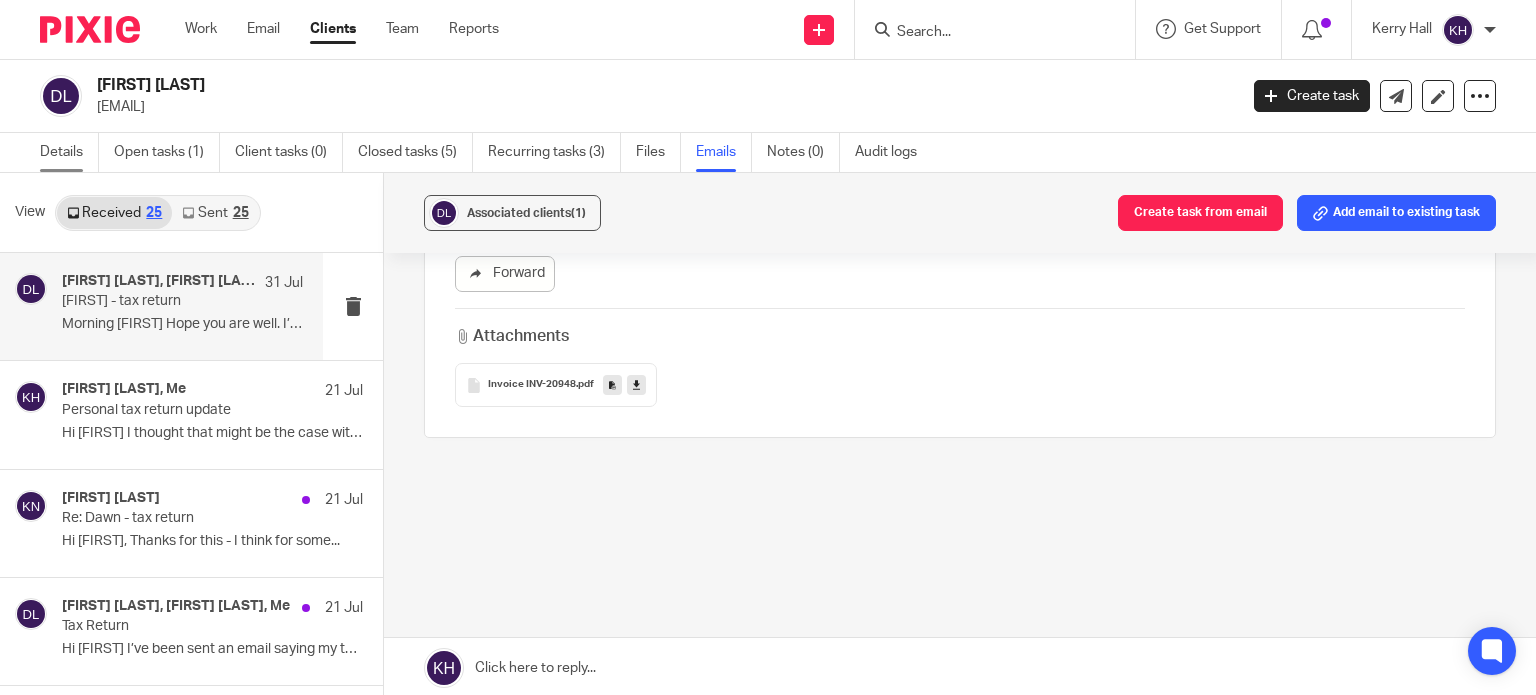 click on "Details" at bounding box center (69, 152) 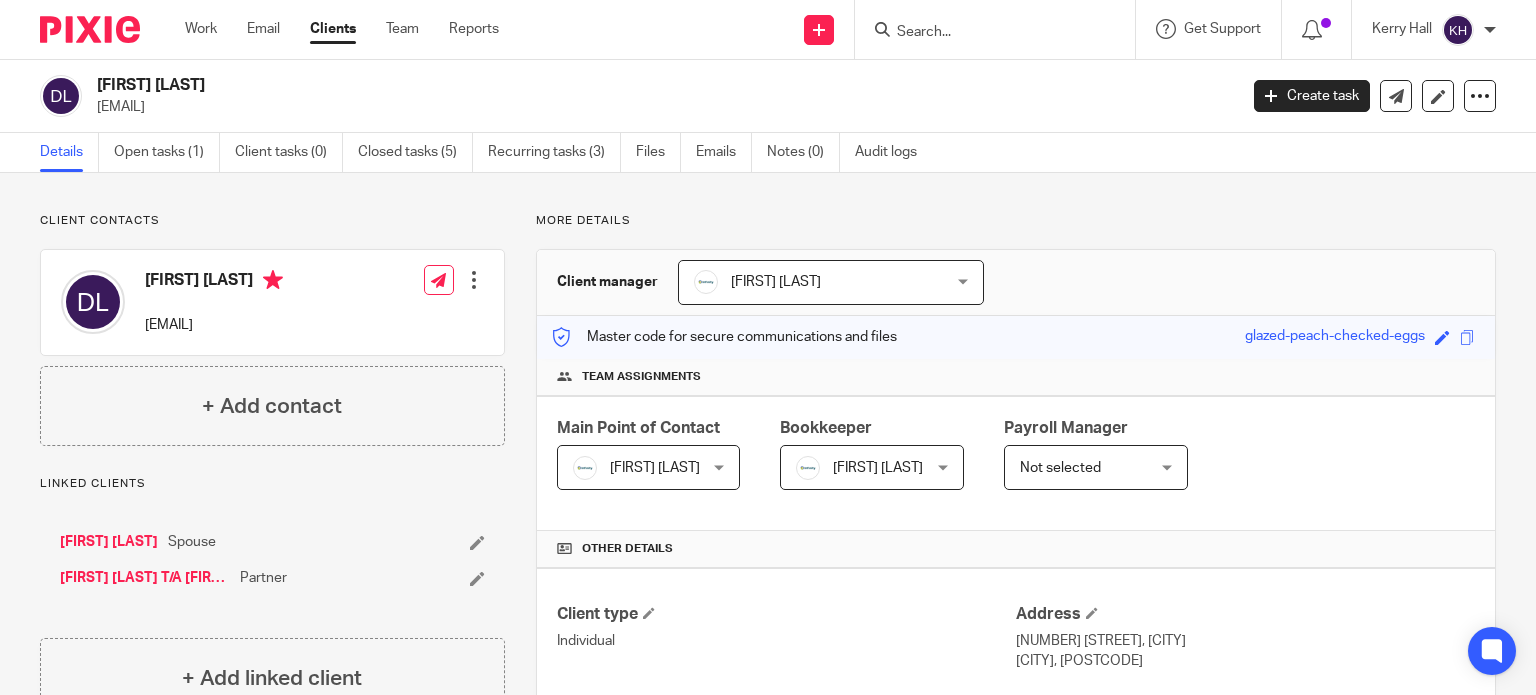 scroll, scrollTop: 0, scrollLeft: 0, axis: both 